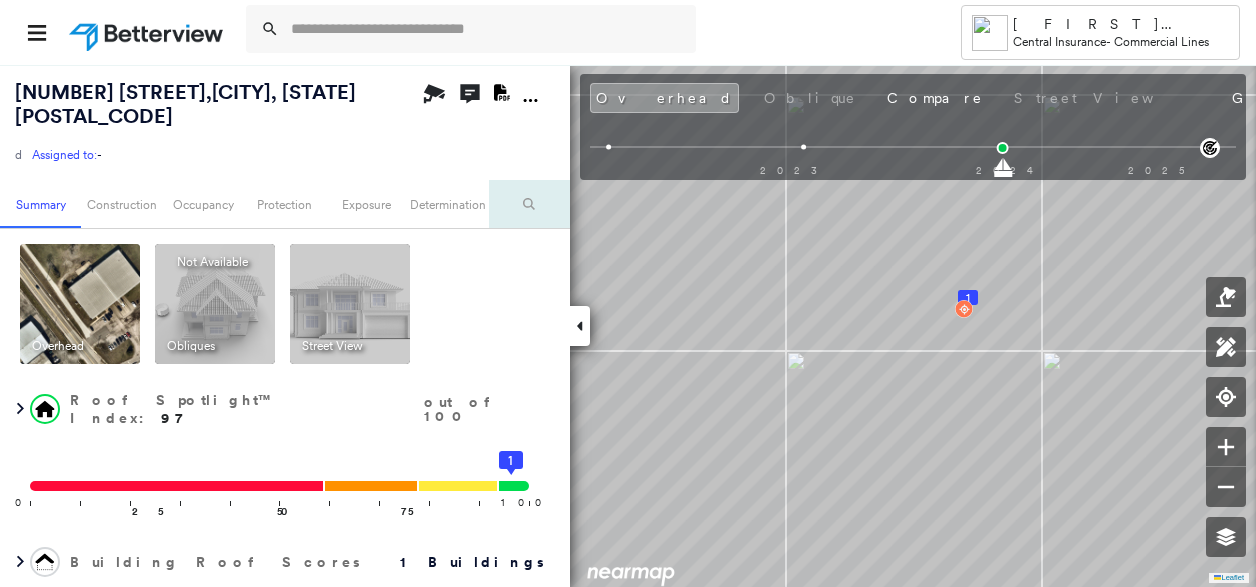 scroll, scrollTop: 0, scrollLeft: 0, axis: both 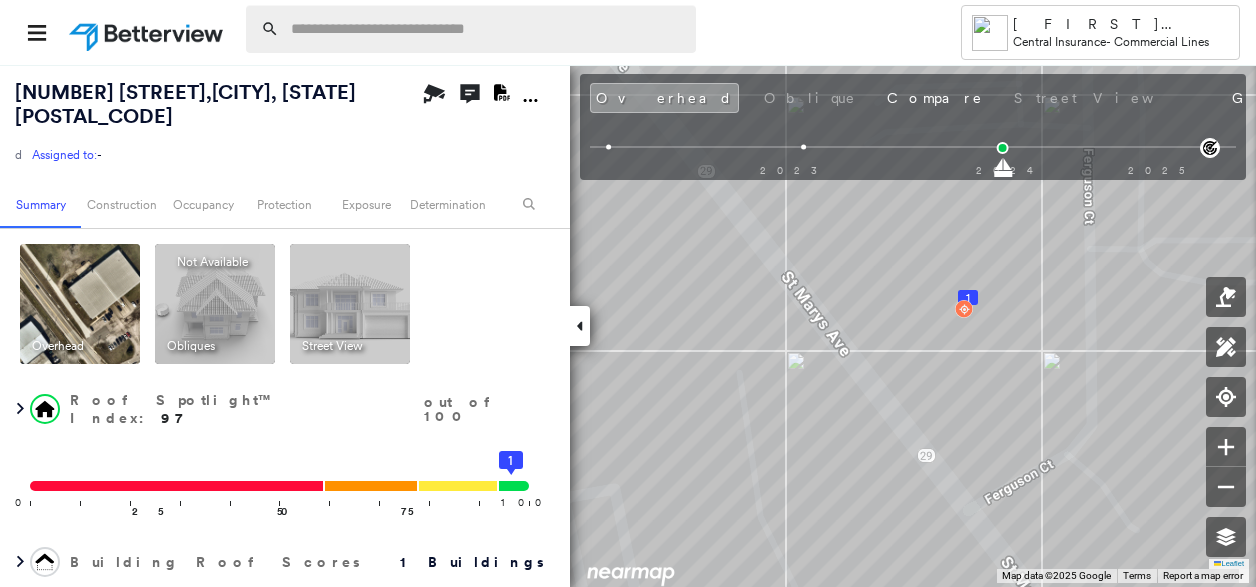 click at bounding box center (487, 29) 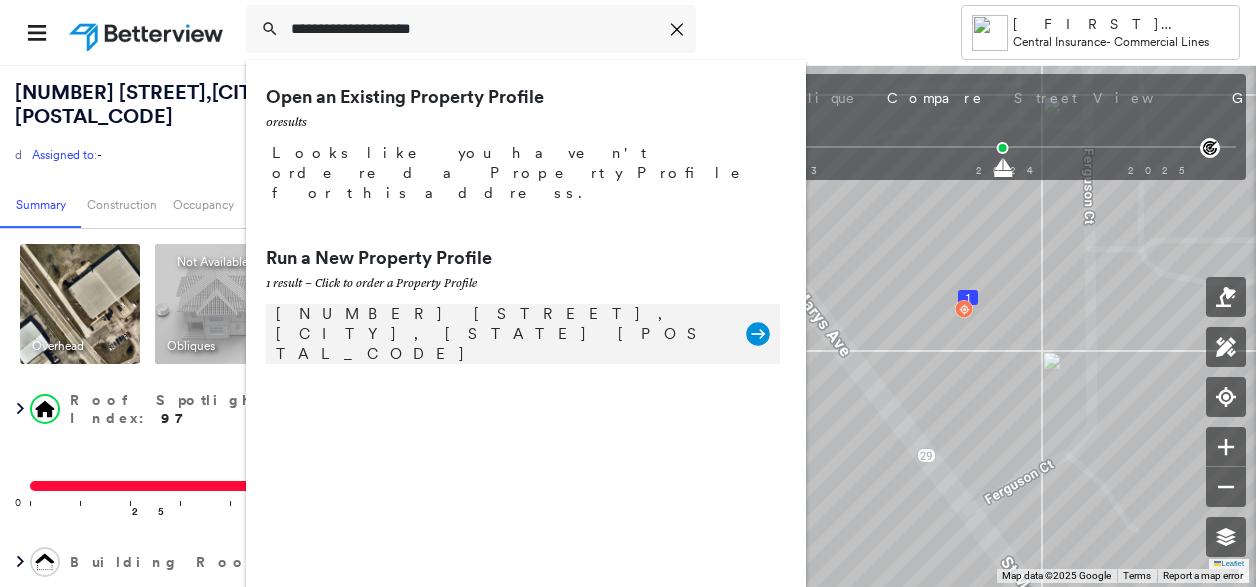 type on "**********" 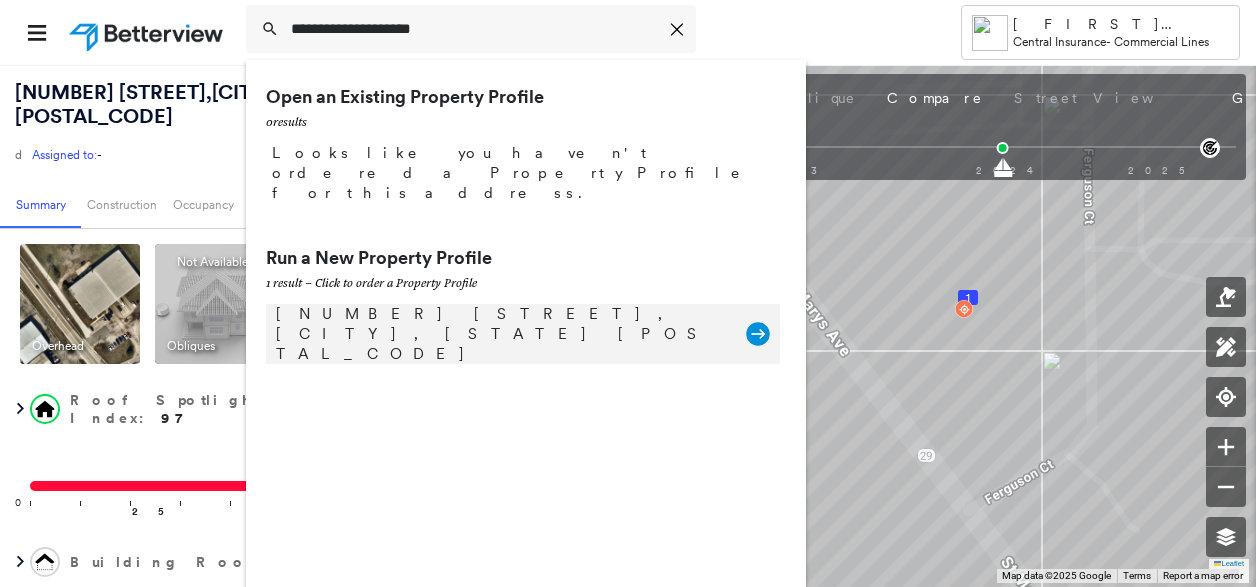 click on "[NUMBER] [STREET], [CITY], [STATE] [POSTAL_CODE]" at bounding box center (501, 334) 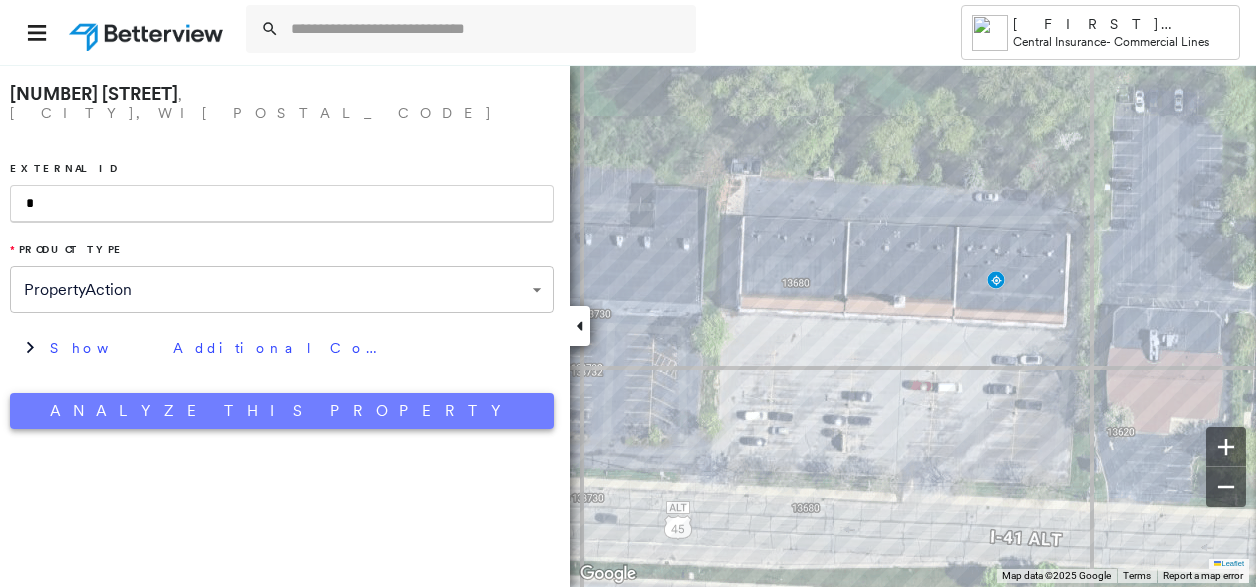 type on "*" 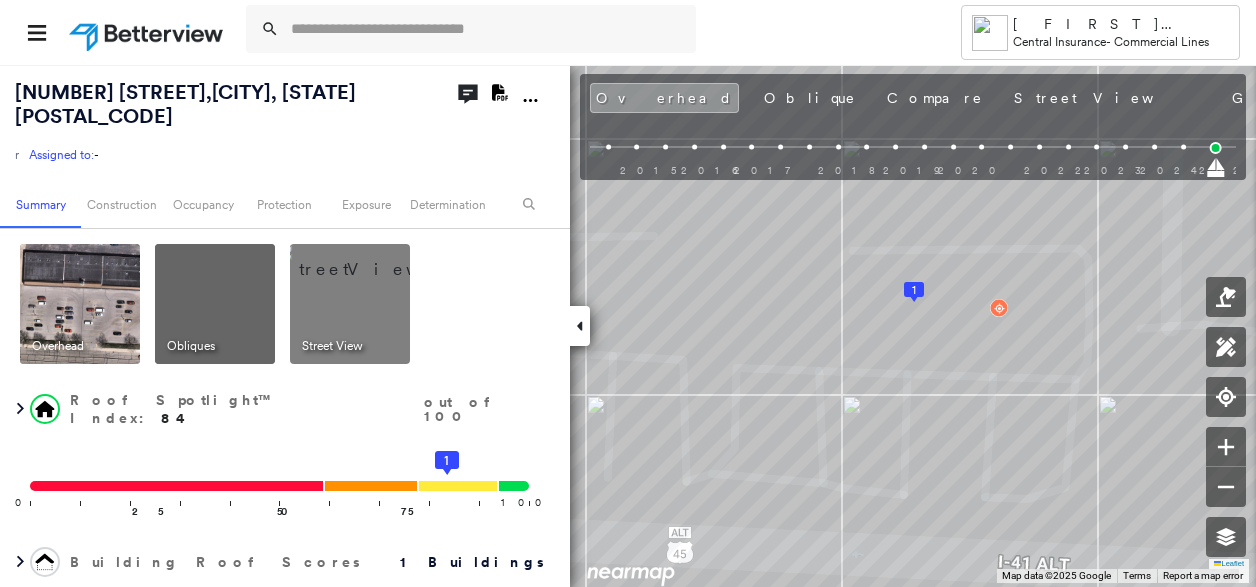click on "Download PDF Report" 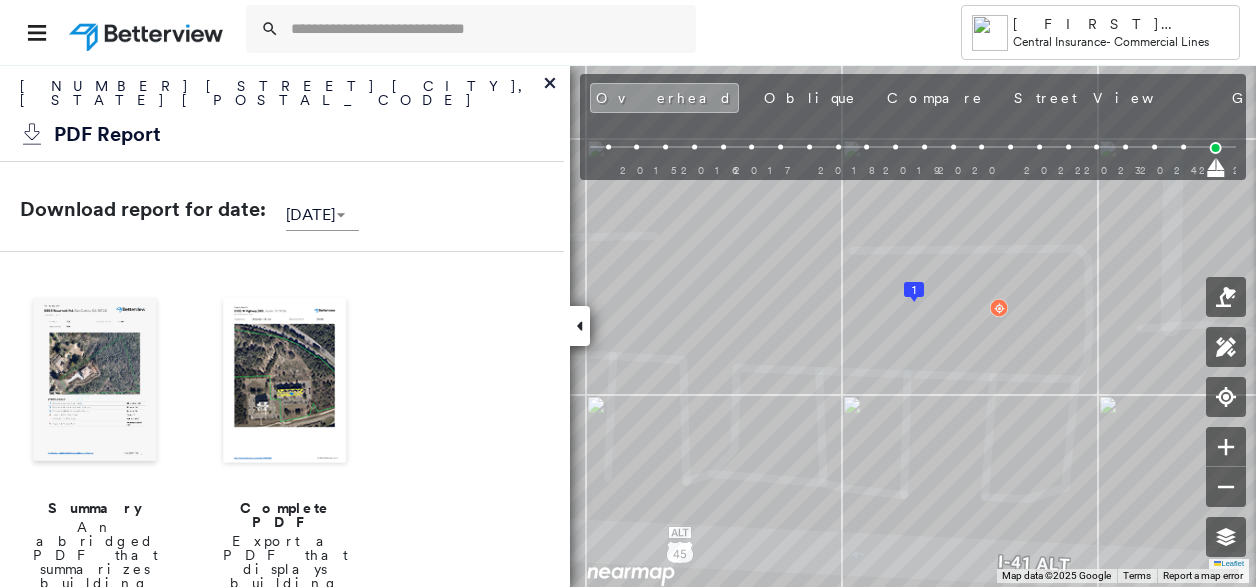 click at bounding box center (285, 382) 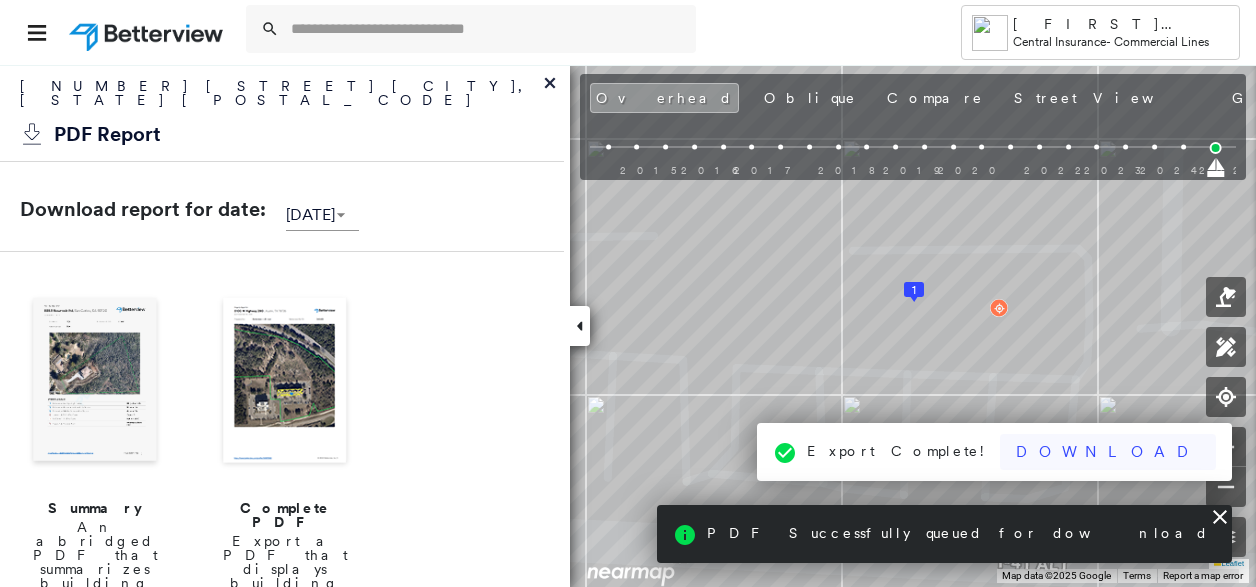 click on "Download" at bounding box center (1108, 452) 